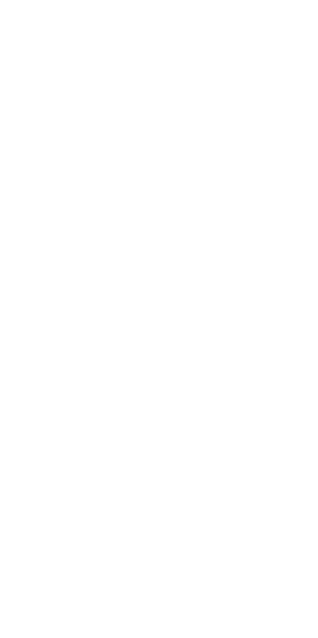 scroll, scrollTop: 0, scrollLeft: 0, axis: both 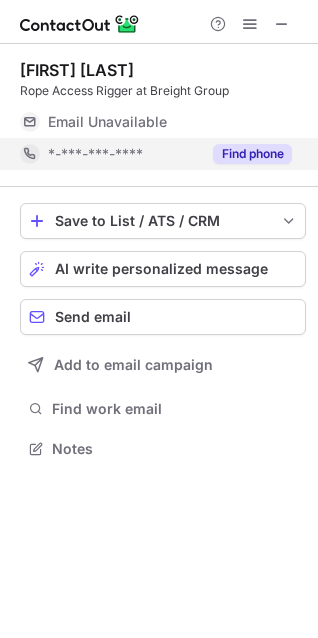 click on "Find phone" at bounding box center [252, 154] 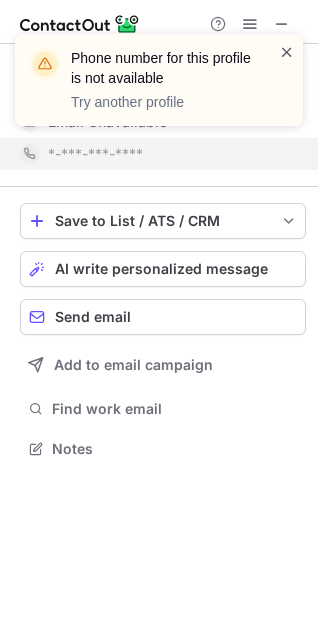 click at bounding box center [287, 52] 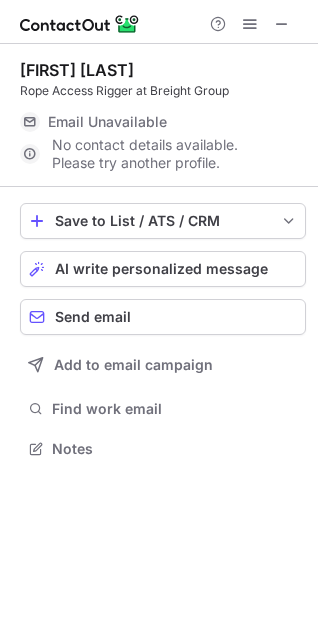 click at bounding box center (282, 24) 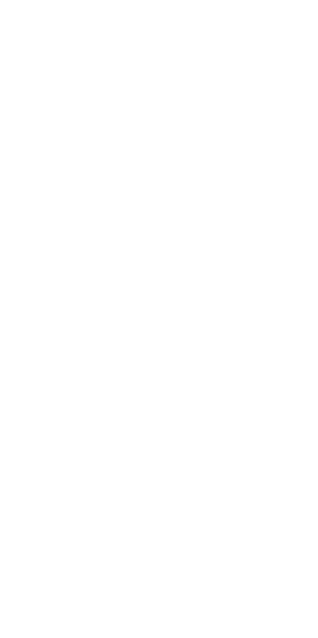 scroll, scrollTop: 0, scrollLeft: 0, axis: both 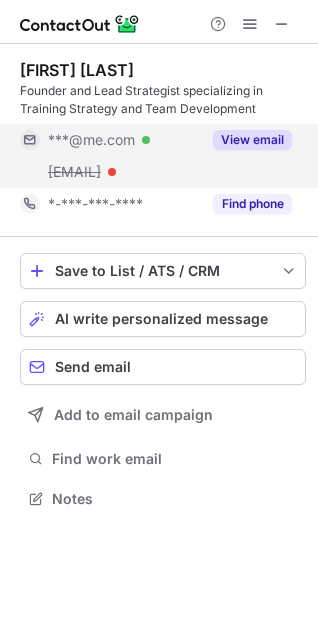 click on "View email" at bounding box center (252, 140) 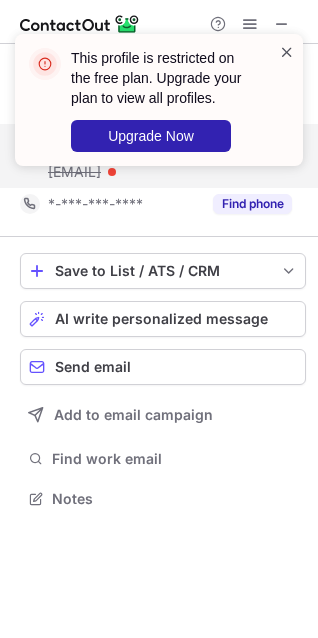 click at bounding box center [287, 52] 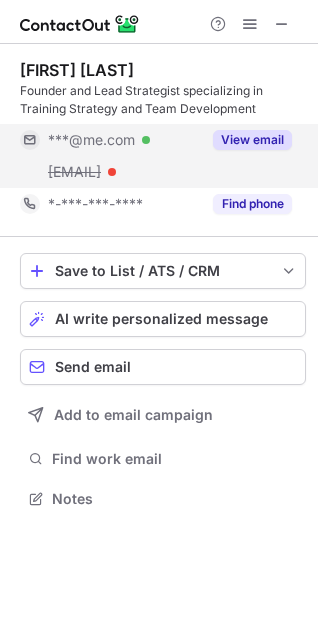 click at bounding box center (282, 24) 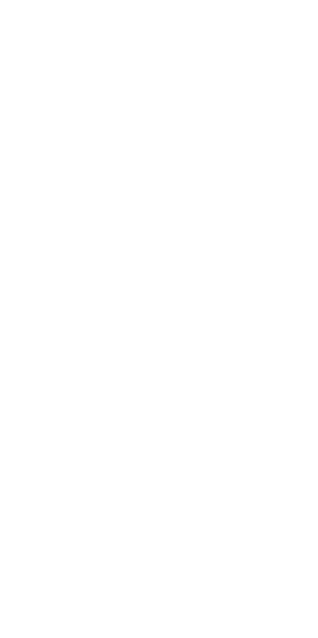 scroll, scrollTop: 0, scrollLeft: 0, axis: both 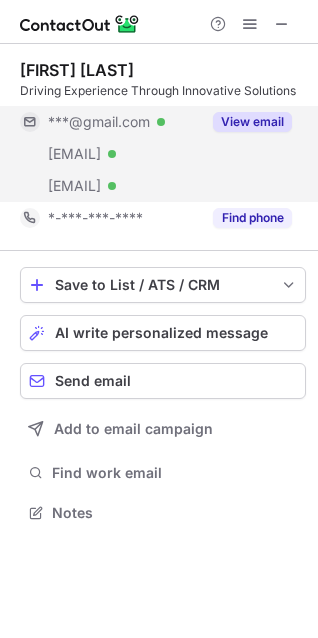 click on "View email" at bounding box center [252, 122] 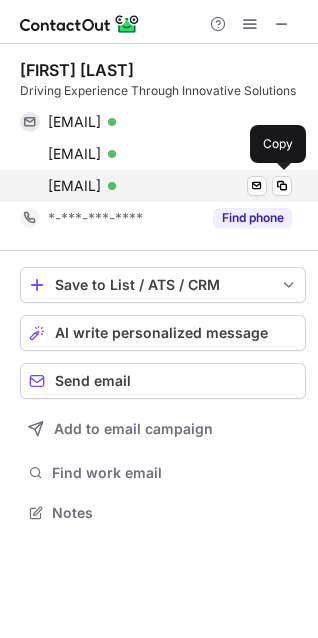 drag, startPoint x: 48, startPoint y: 122, endPoint x: 212, endPoint y: 197, distance: 180.3358 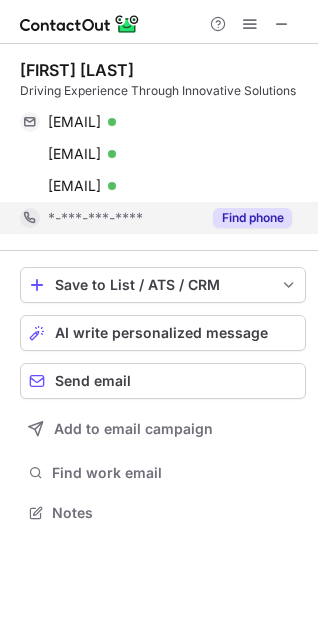 click on "Find phone" at bounding box center (252, 218) 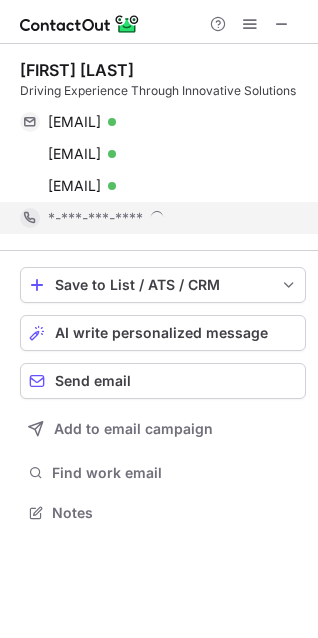 scroll, scrollTop: 10, scrollLeft: 10, axis: both 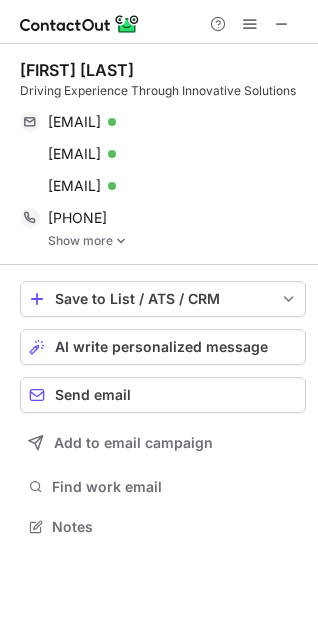 click on "Show more" at bounding box center [177, 241] 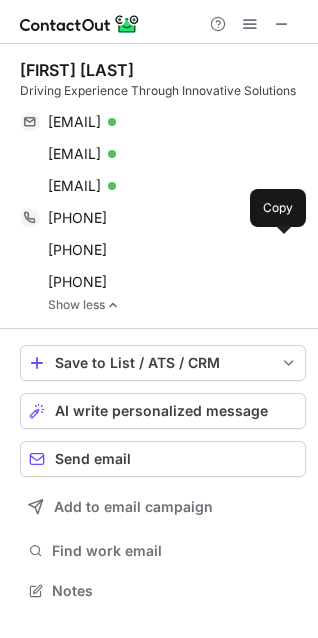 scroll, scrollTop: 10, scrollLeft: 10, axis: both 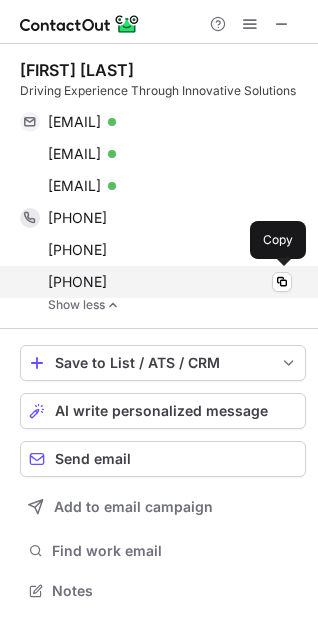 drag, startPoint x: 61, startPoint y: 216, endPoint x: 142, endPoint y: 288, distance: 108.37435 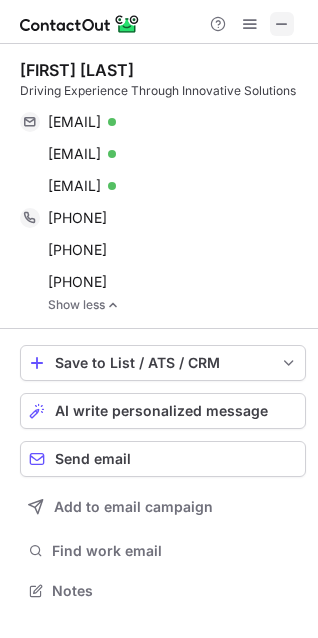 click at bounding box center [282, 24] 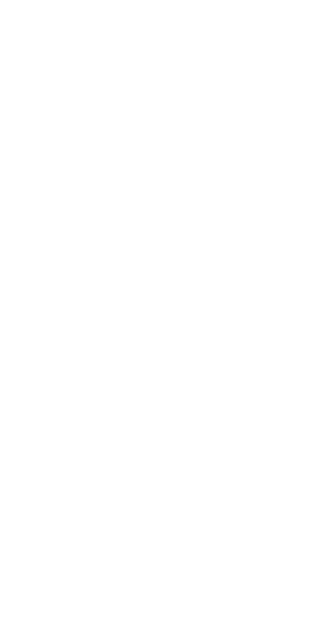 scroll, scrollTop: 0, scrollLeft: 0, axis: both 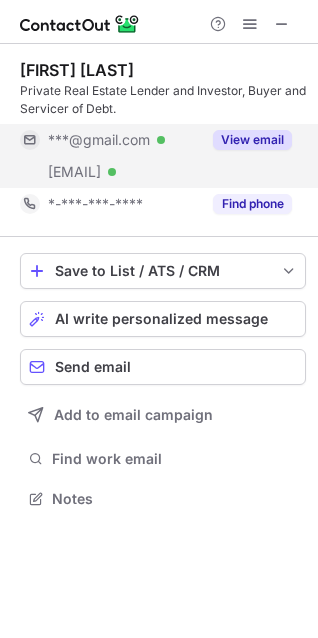 click on "View email" at bounding box center (252, 140) 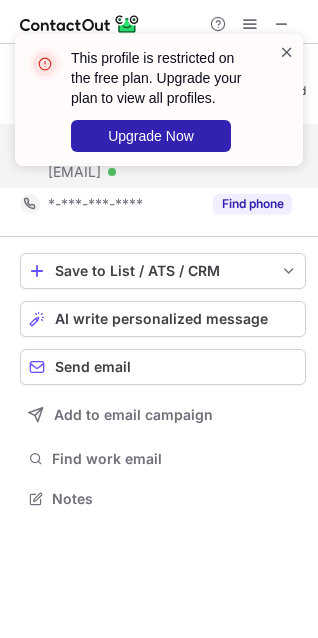 click at bounding box center [287, 52] 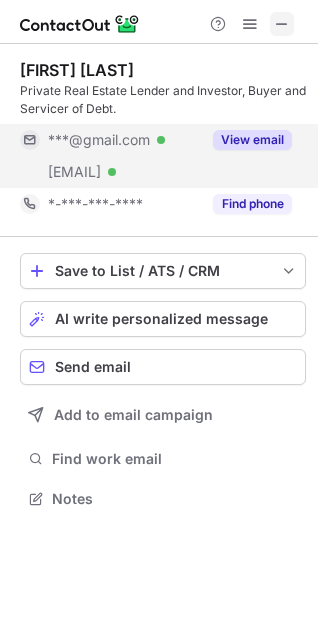 click at bounding box center [282, 24] 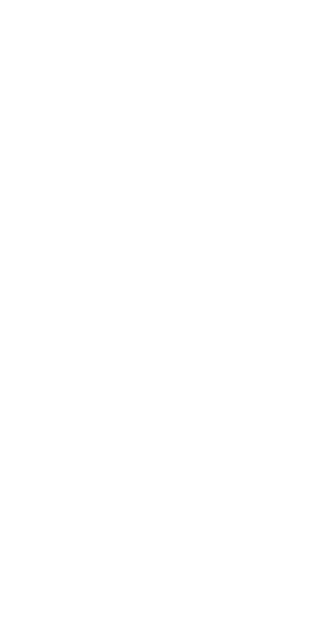 scroll, scrollTop: 0, scrollLeft: 0, axis: both 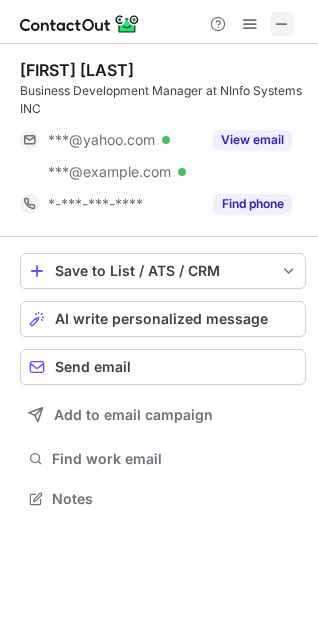 click at bounding box center (282, 24) 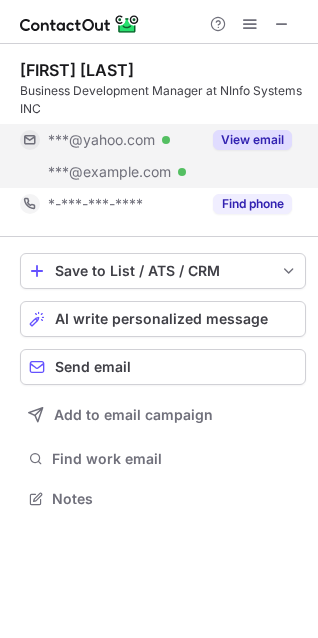 click on "View email" at bounding box center (252, 140) 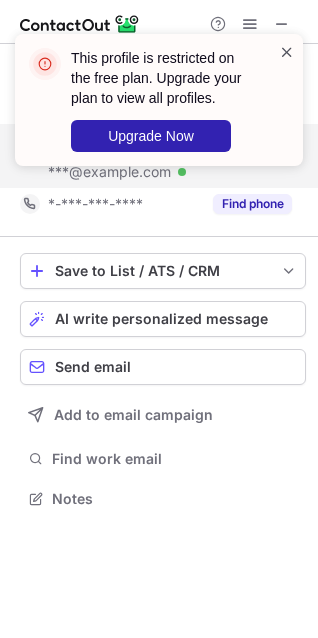 click at bounding box center [287, 52] 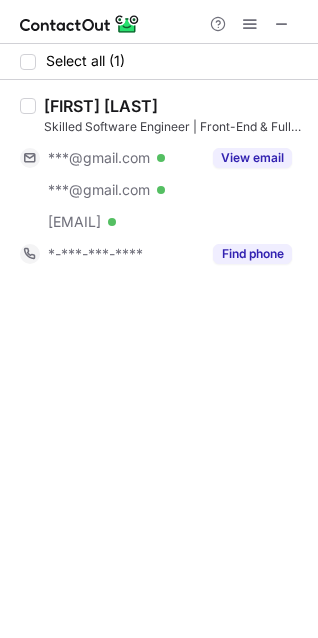 scroll, scrollTop: 0, scrollLeft: 0, axis: both 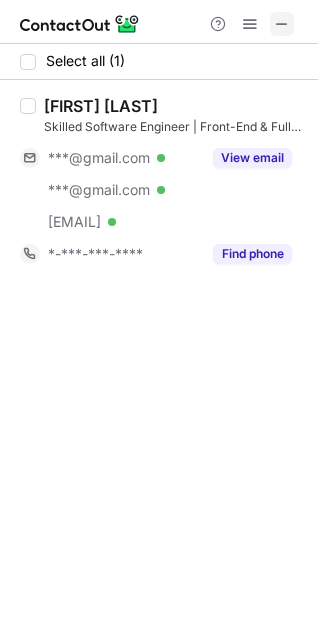 click at bounding box center (282, 24) 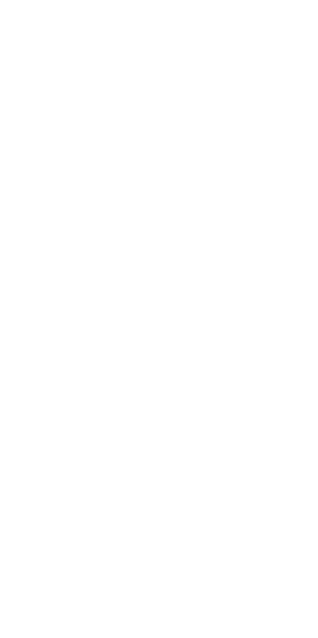 scroll, scrollTop: 0, scrollLeft: 0, axis: both 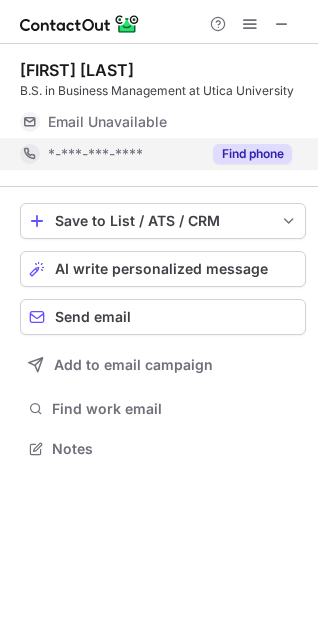 click on "Find phone" at bounding box center (252, 154) 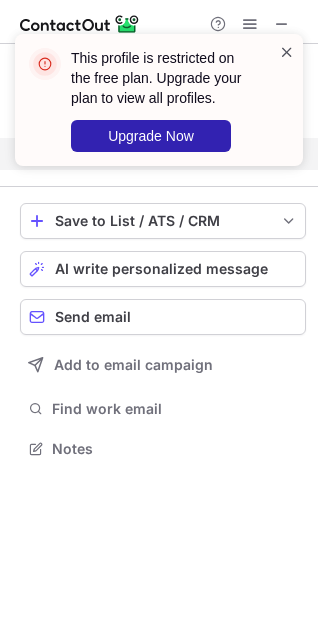 click at bounding box center [287, 52] 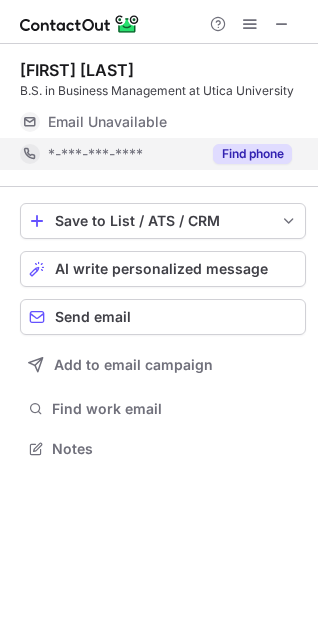 click at bounding box center (282, 24) 